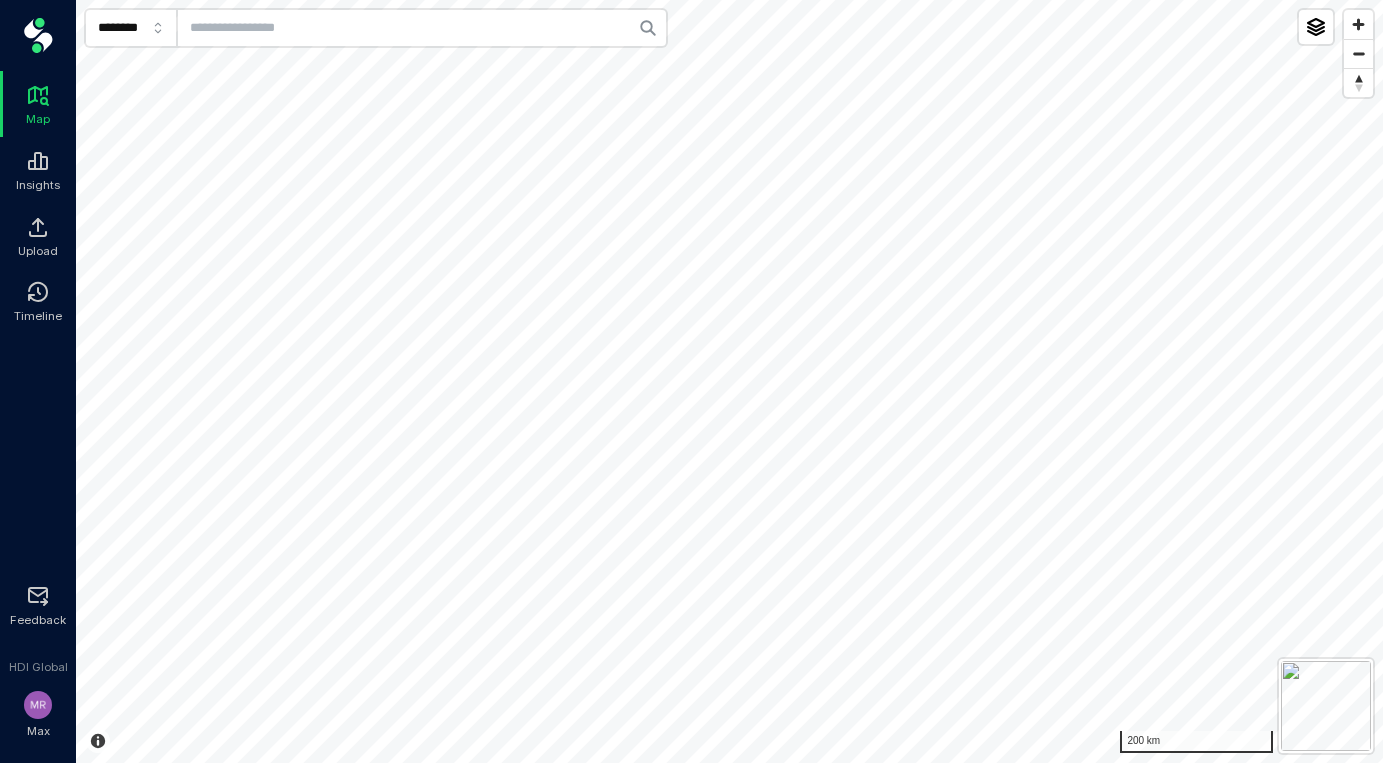 scroll, scrollTop: 0, scrollLeft: 0, axis: both 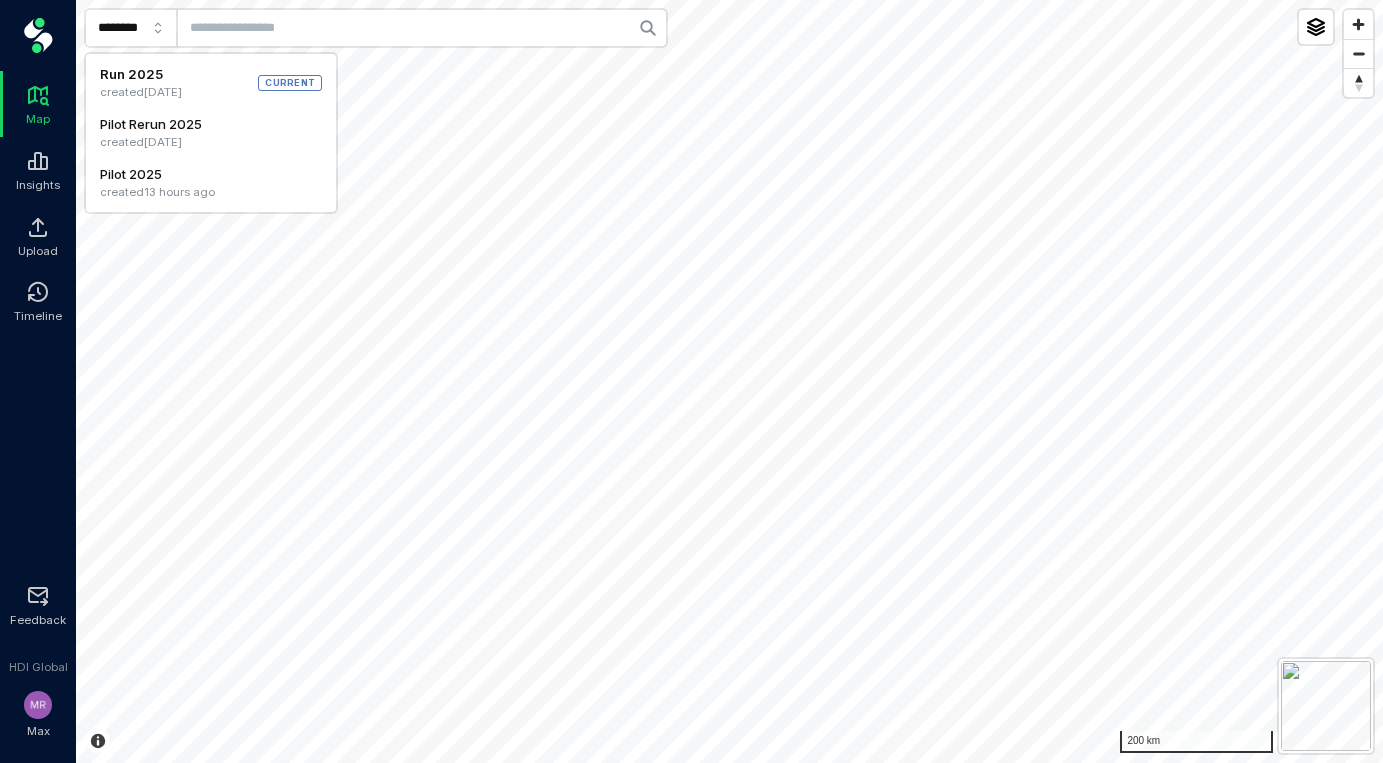 click on "created  13 hours ago" at bounding box center (157, 193) 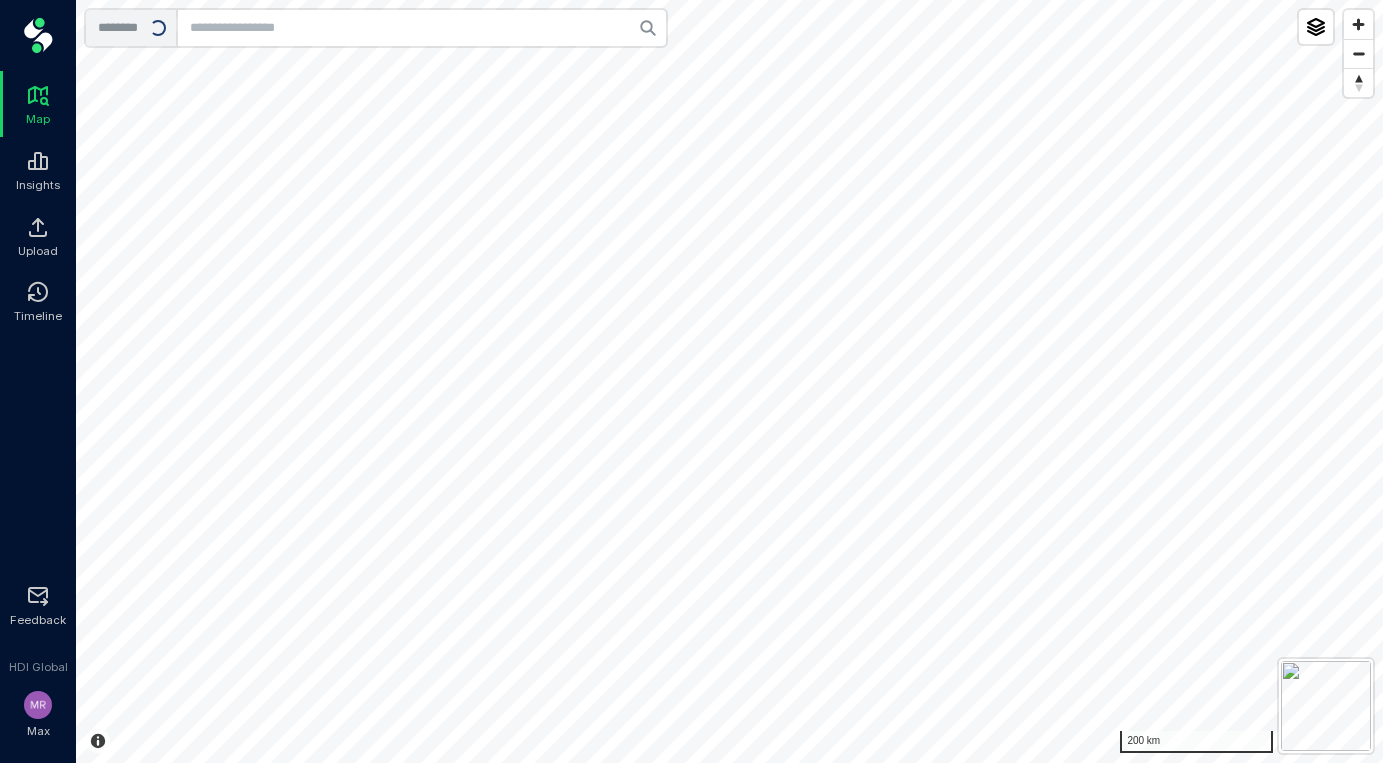 type on "**********" 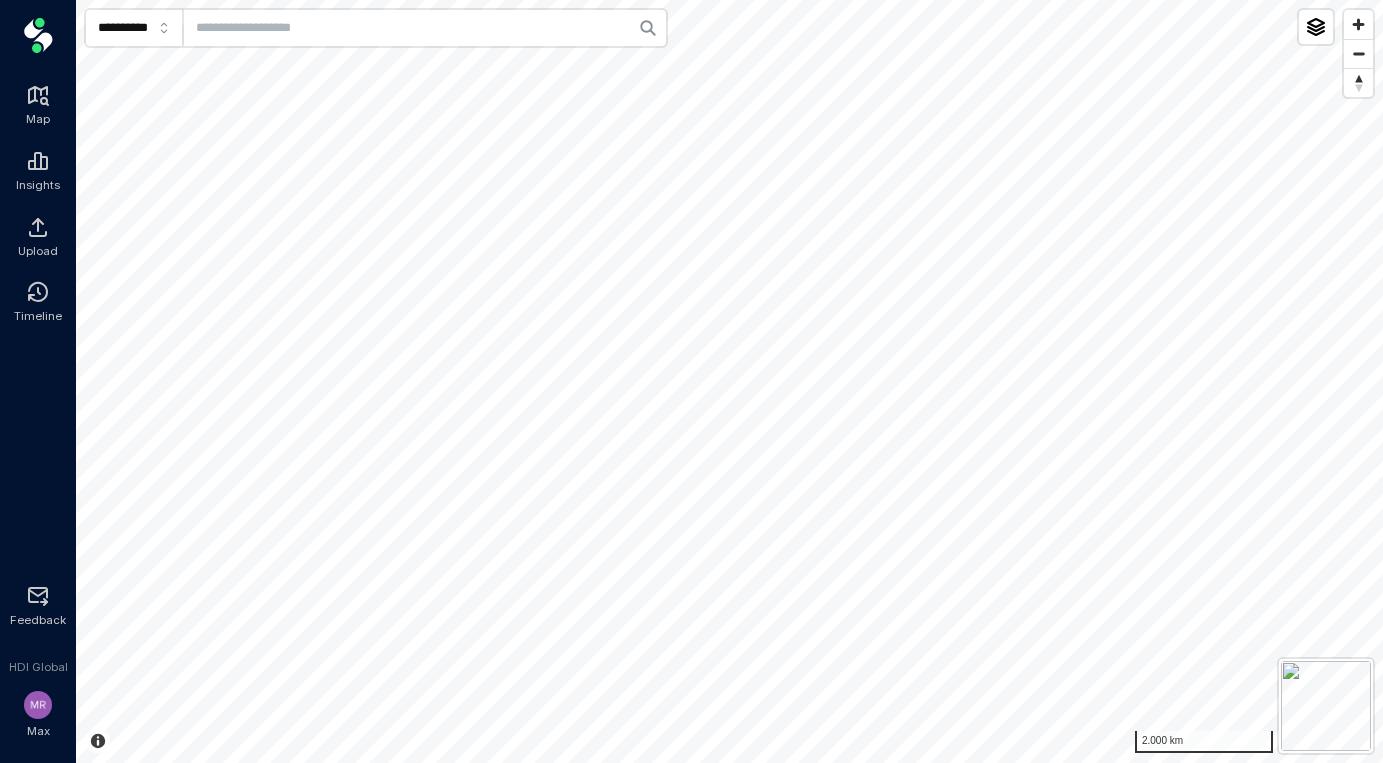 click on "**********" 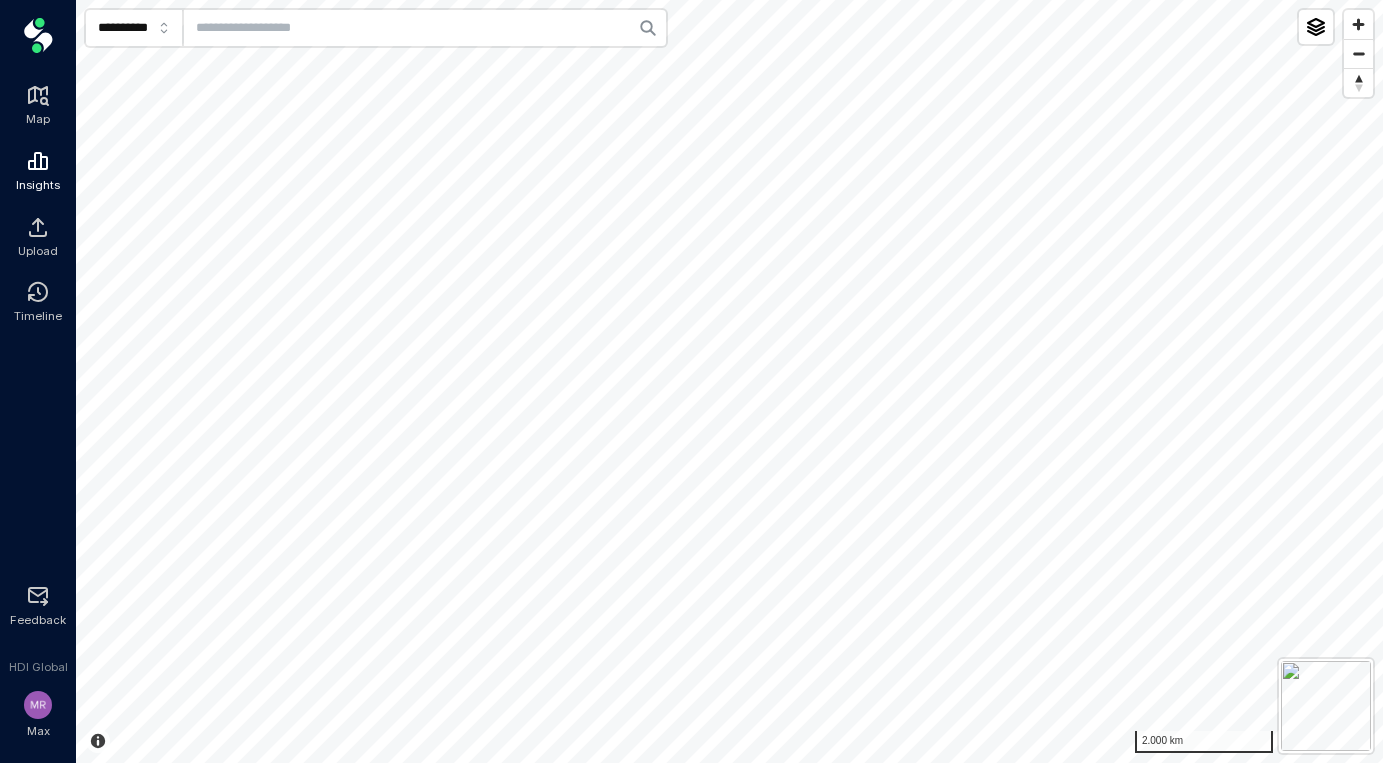 click 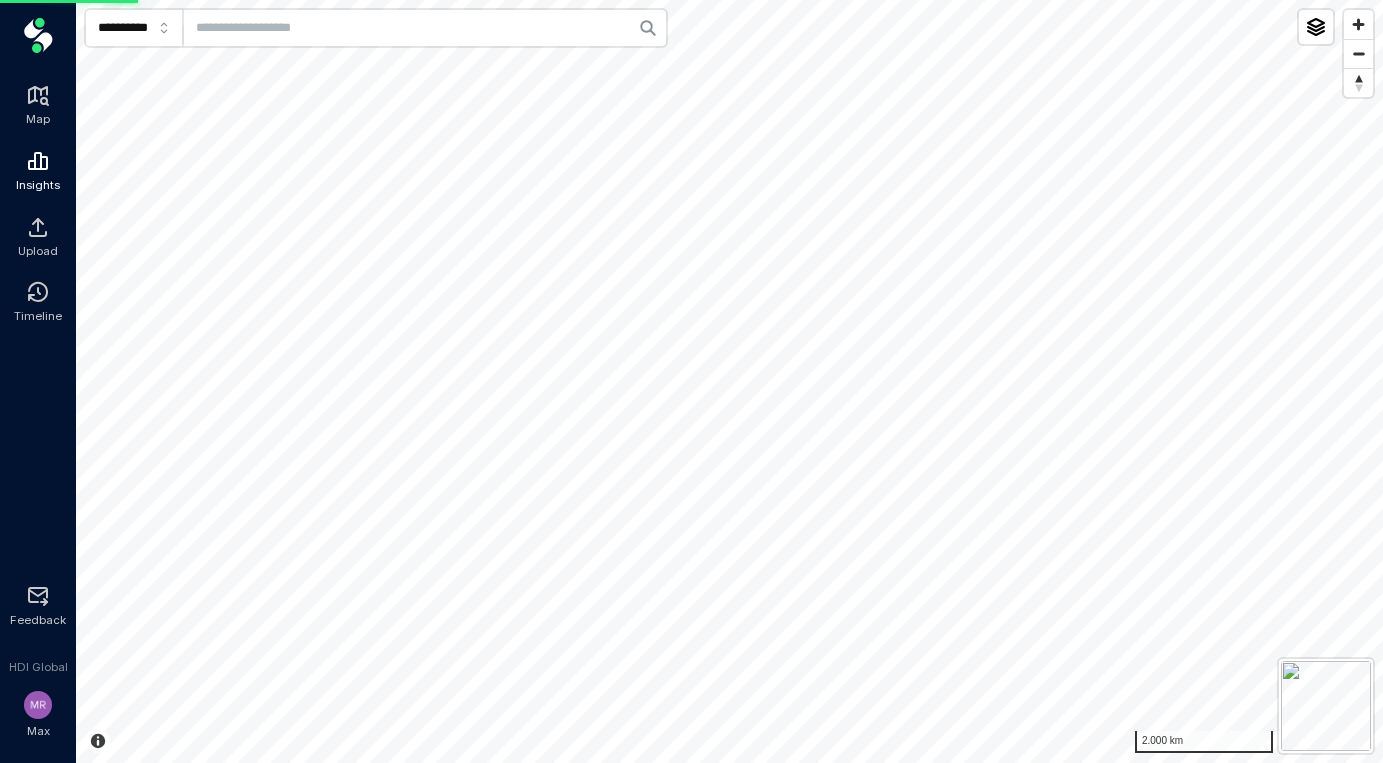 click 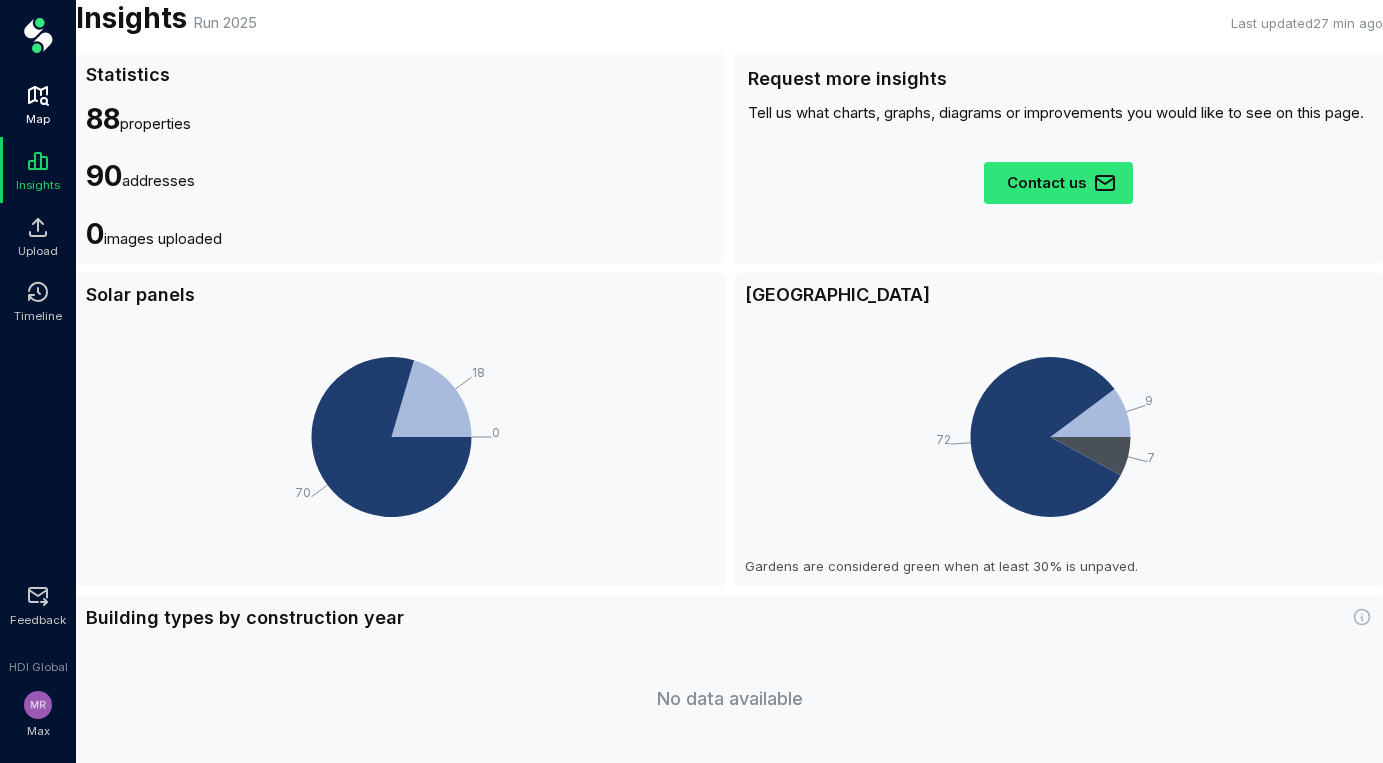 click on "Map" at bounding box center (38, 104) 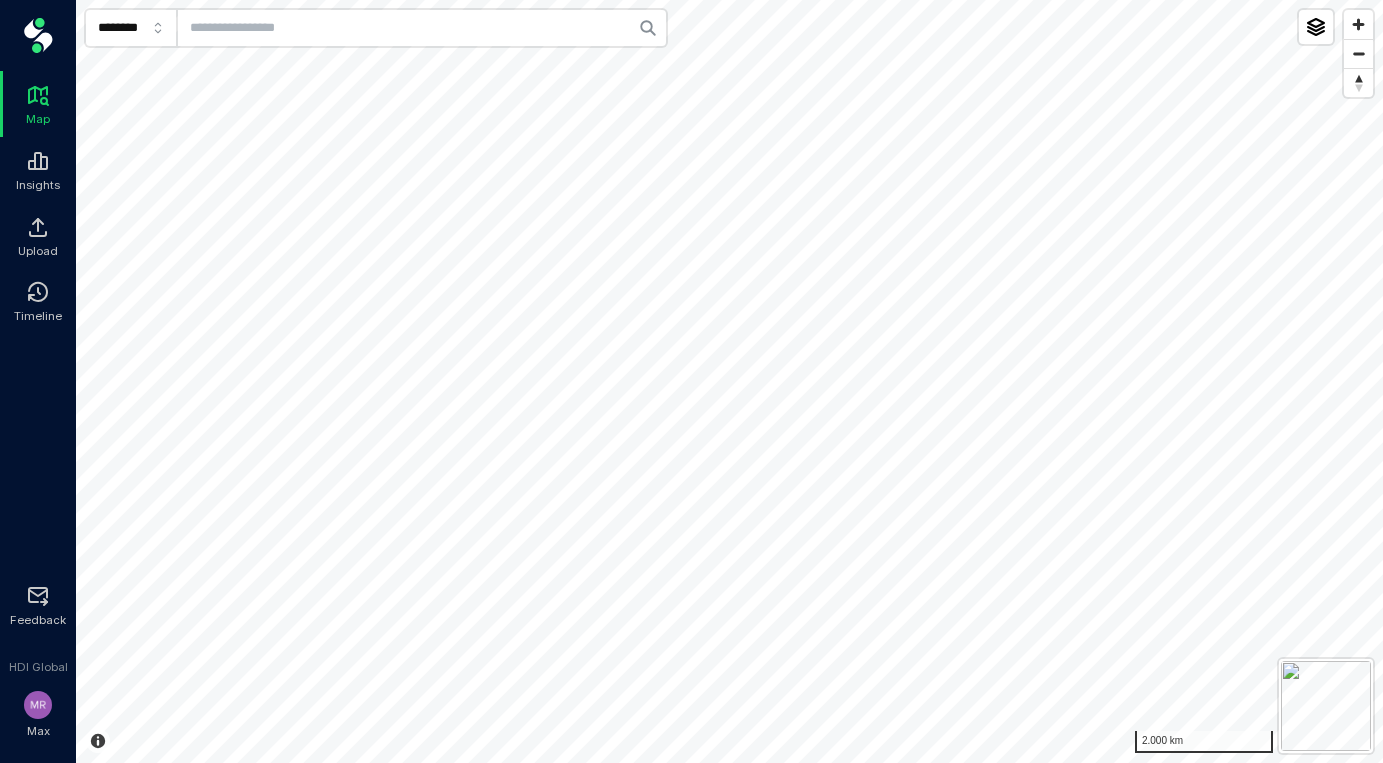 click on "********" 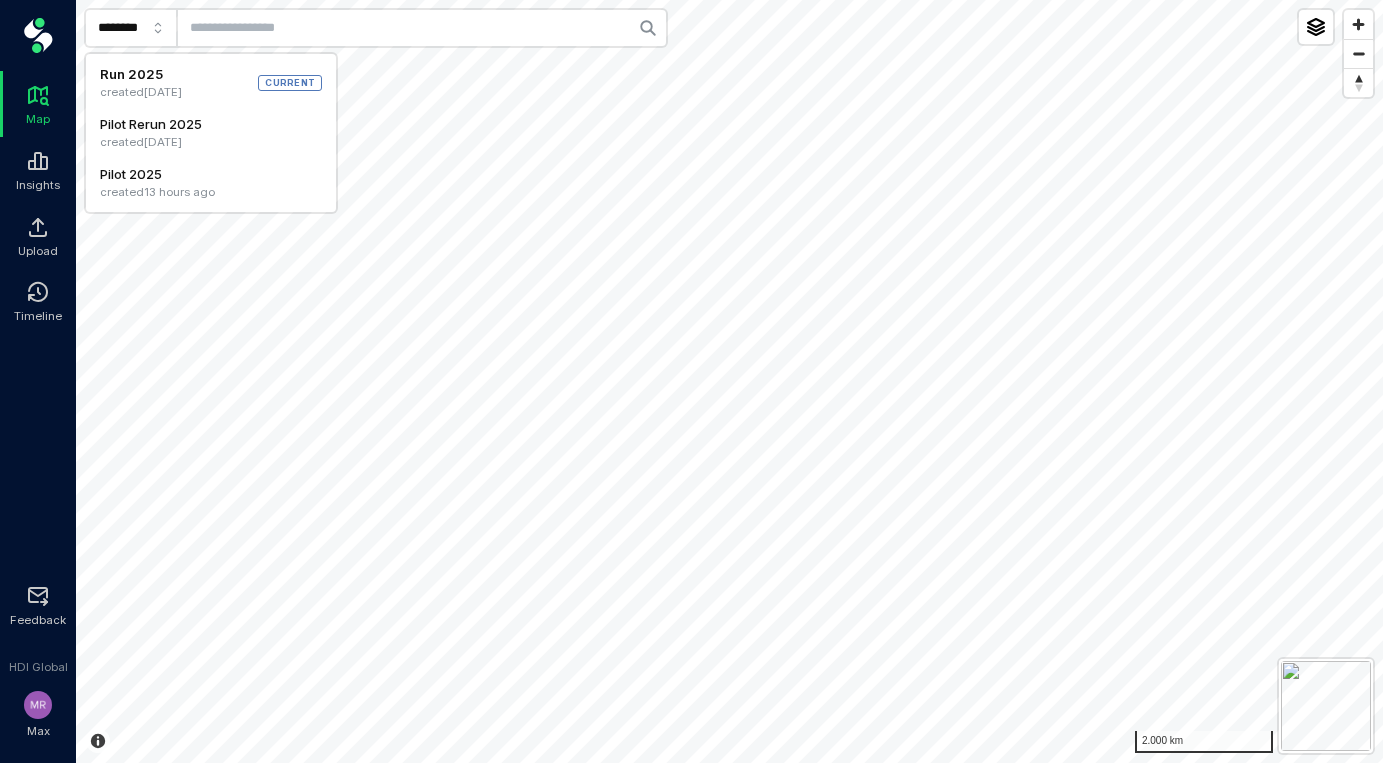 click on "created  13 hours ago" at bounding box center (157, 193) 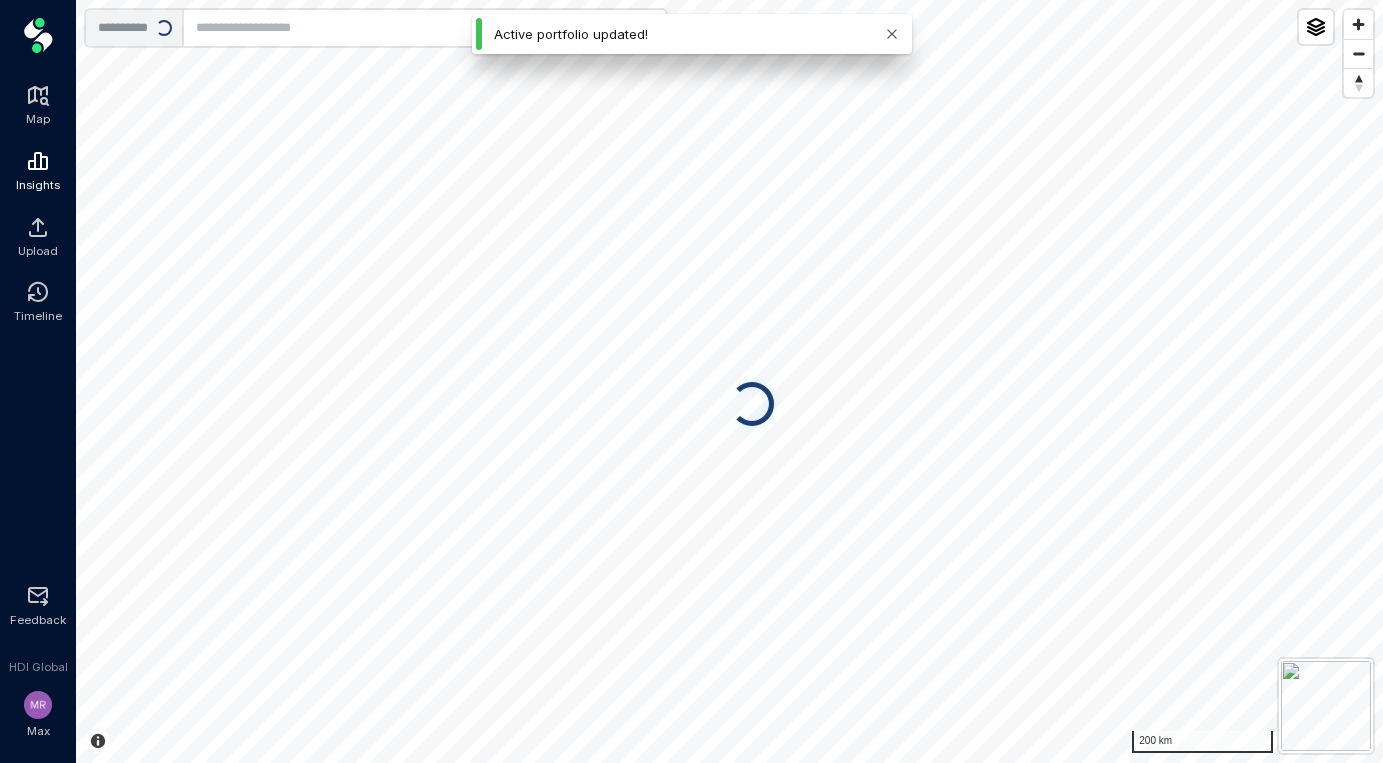 click 